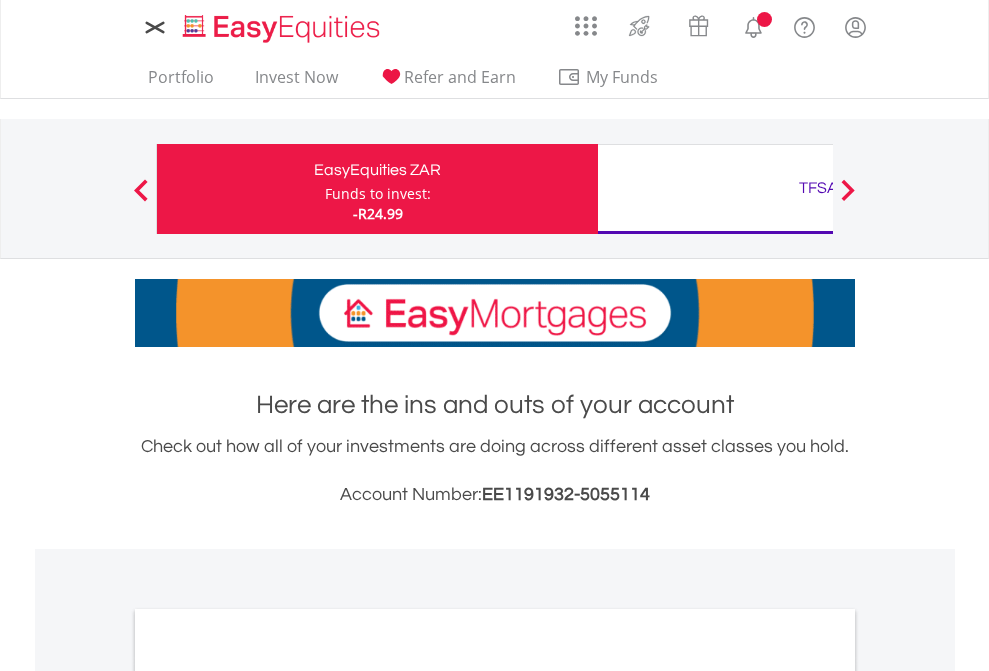 scroll, scrollTop: 0, scrollLeft: 0, axis: both 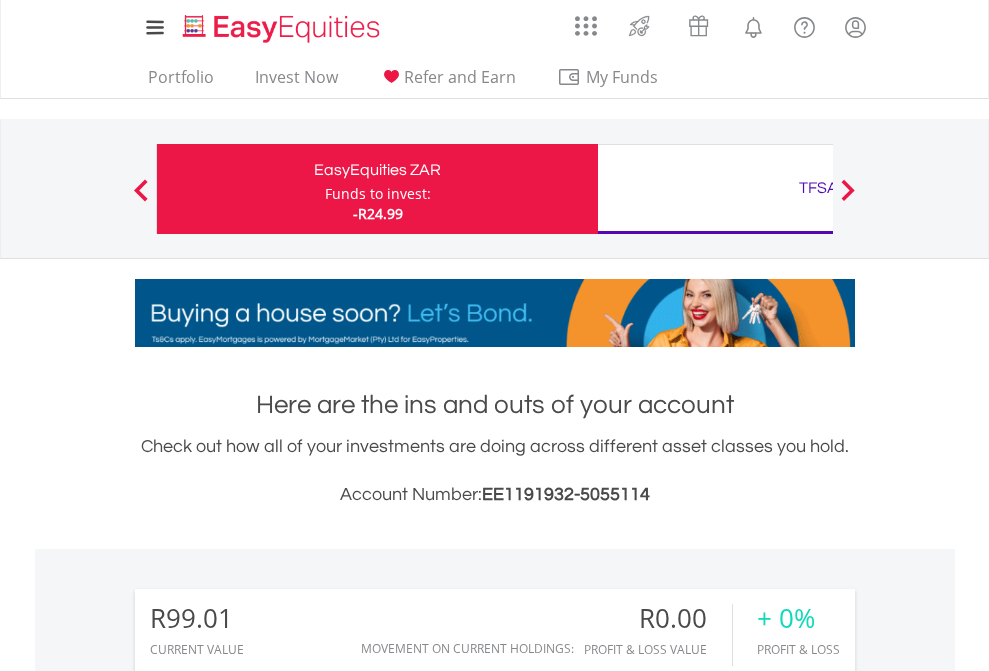 click on "Funds to invest:" at bounding box center [378, 194] 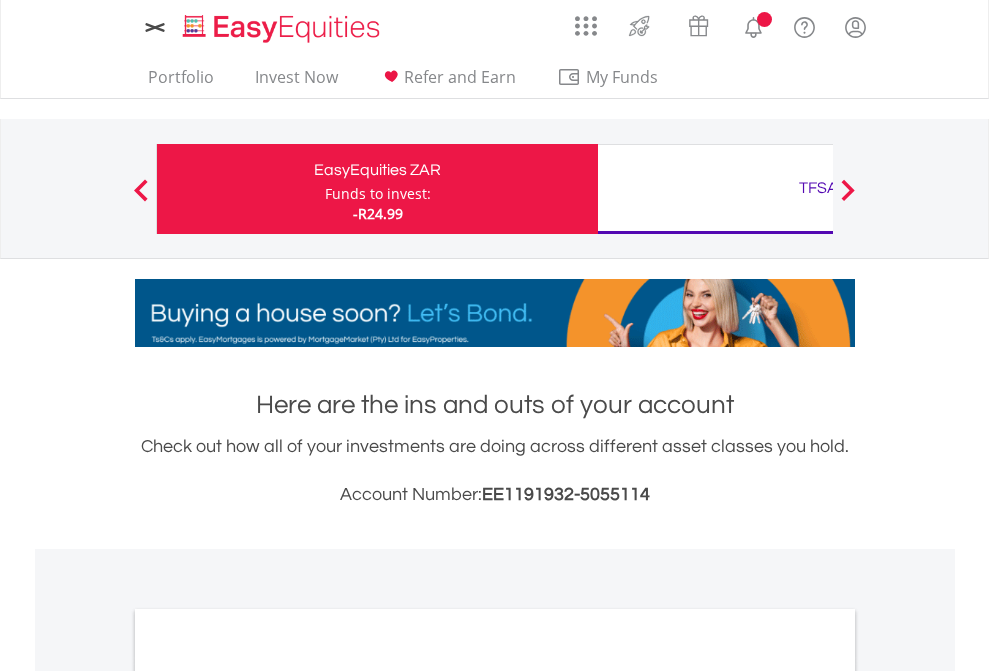 scroll, scrollTop: 0, scrollLeft: 0, axis: both 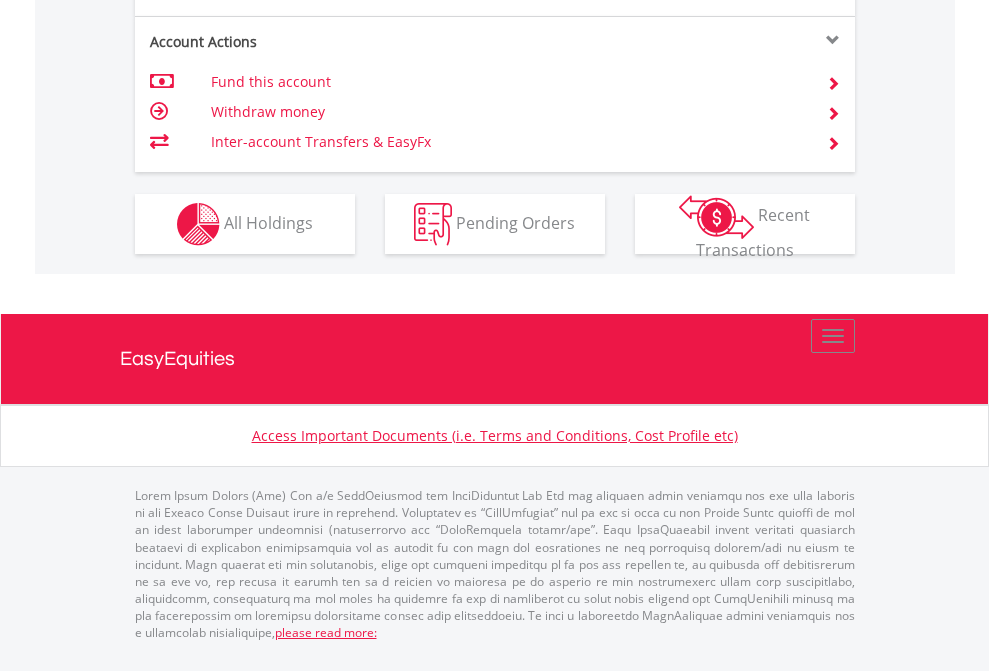 click on "Investment types" at bounding box center (706, -337) 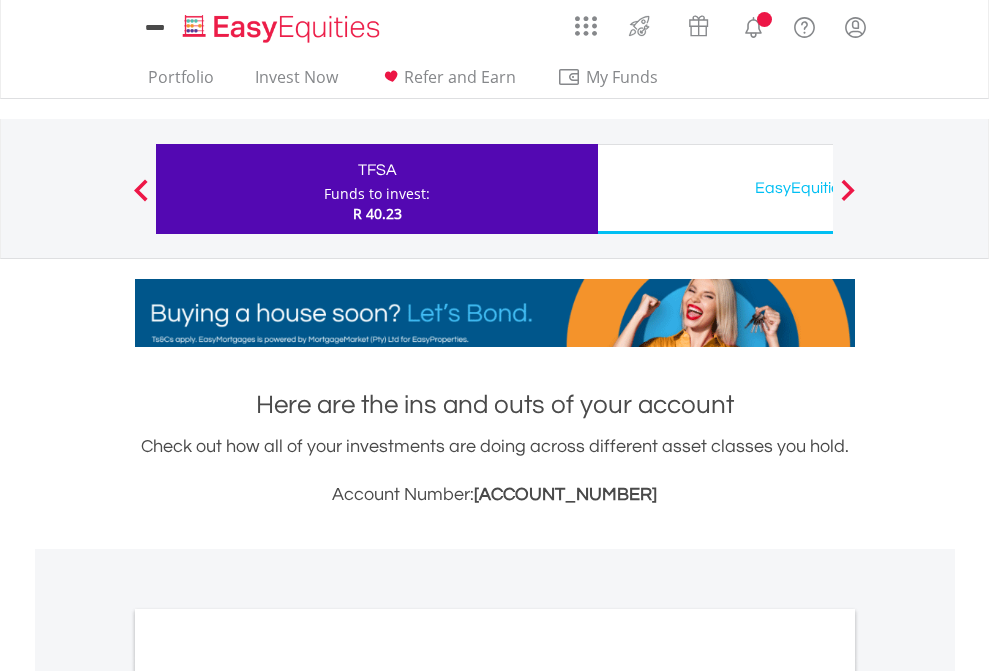 scroll, scrollTop: 0, scrollLeft: 0, axis: both 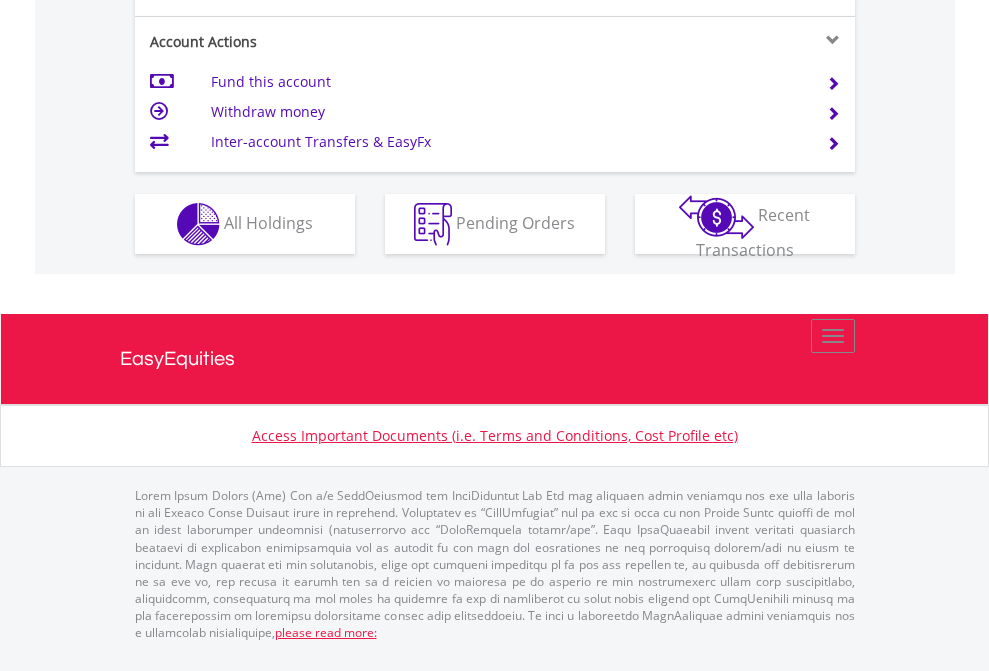 click on "Investment types" at bounding box center (706, -337) 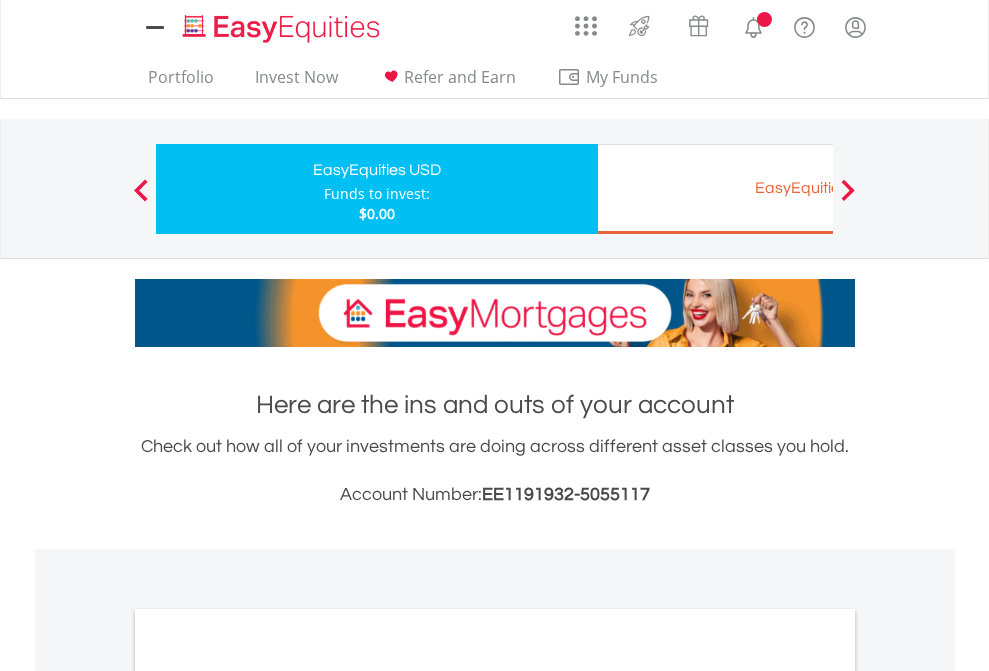 scroll, scrollTop: 0, scrollLeft: 0, axis: both 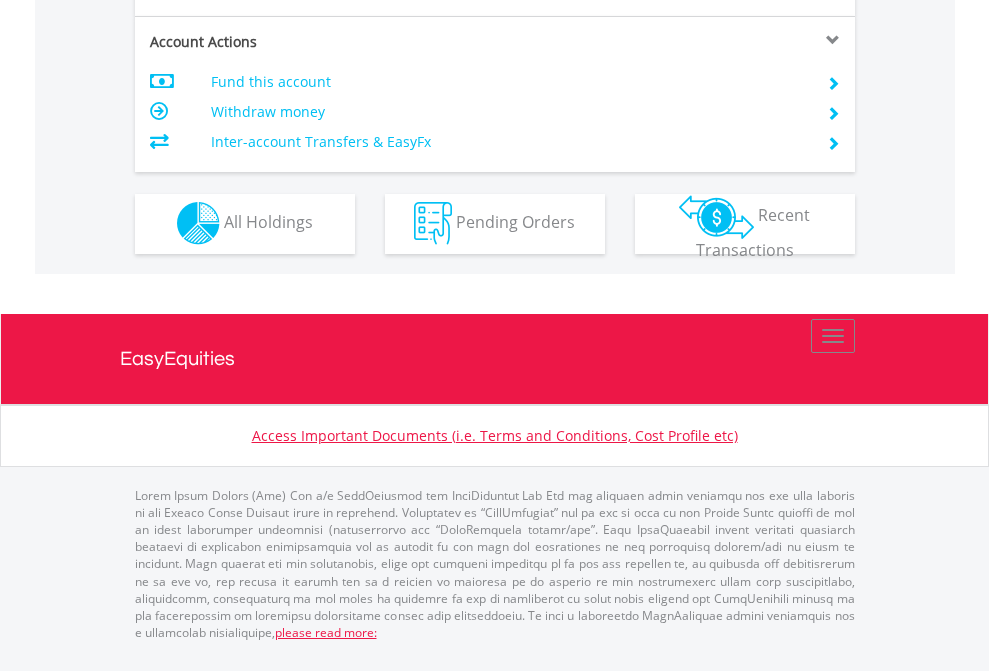 click on "Investment types" at bounding box center [706, -353] 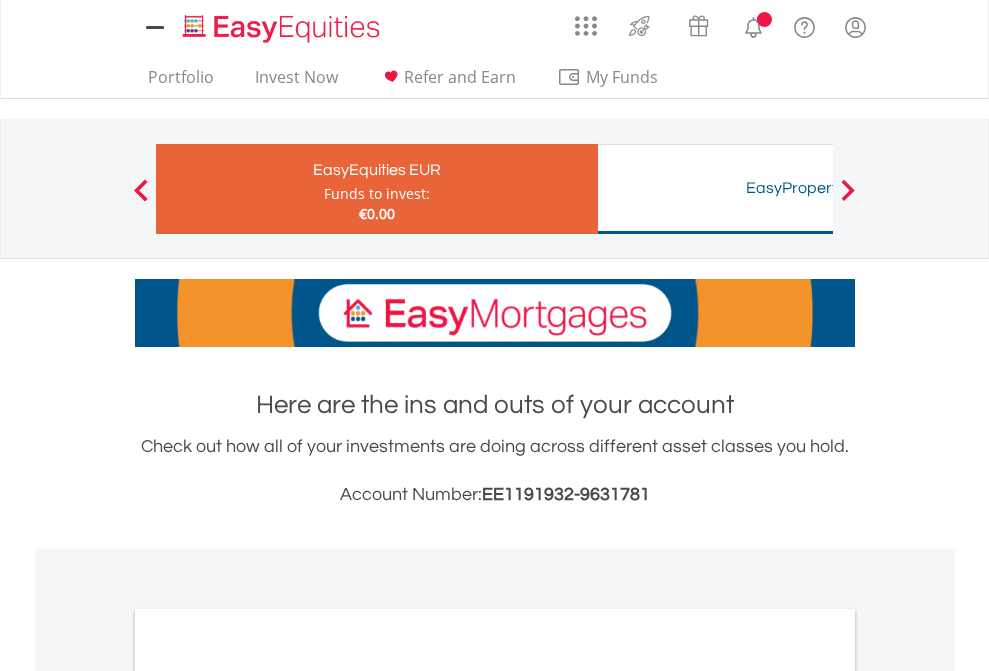 scroll, scrollTop: 0, scrollLeft: 0, axis: both 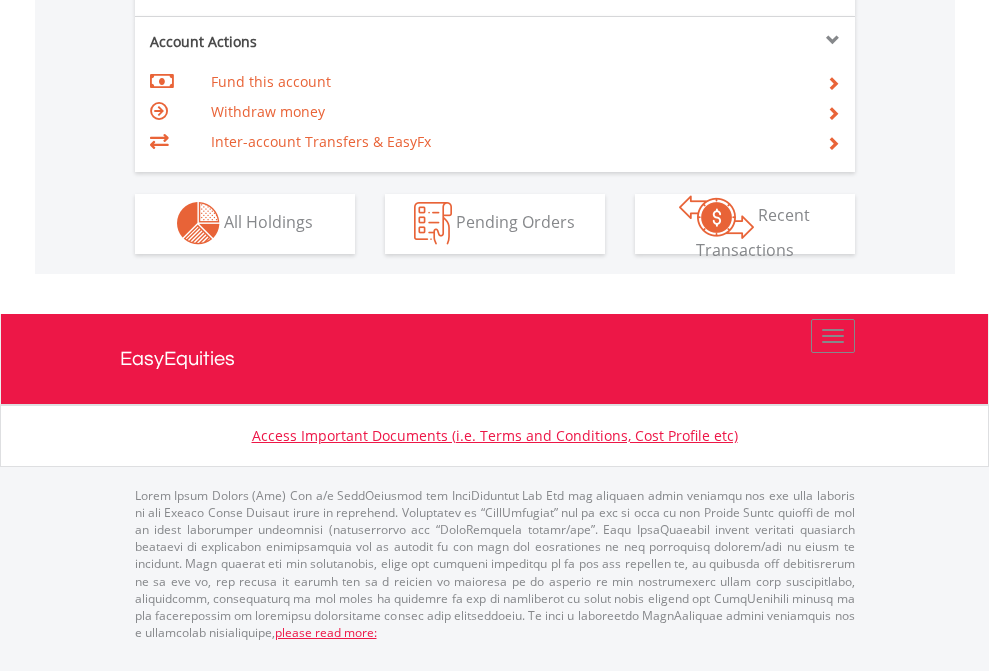 click on "Investment types" at bounding box center (706, -353) 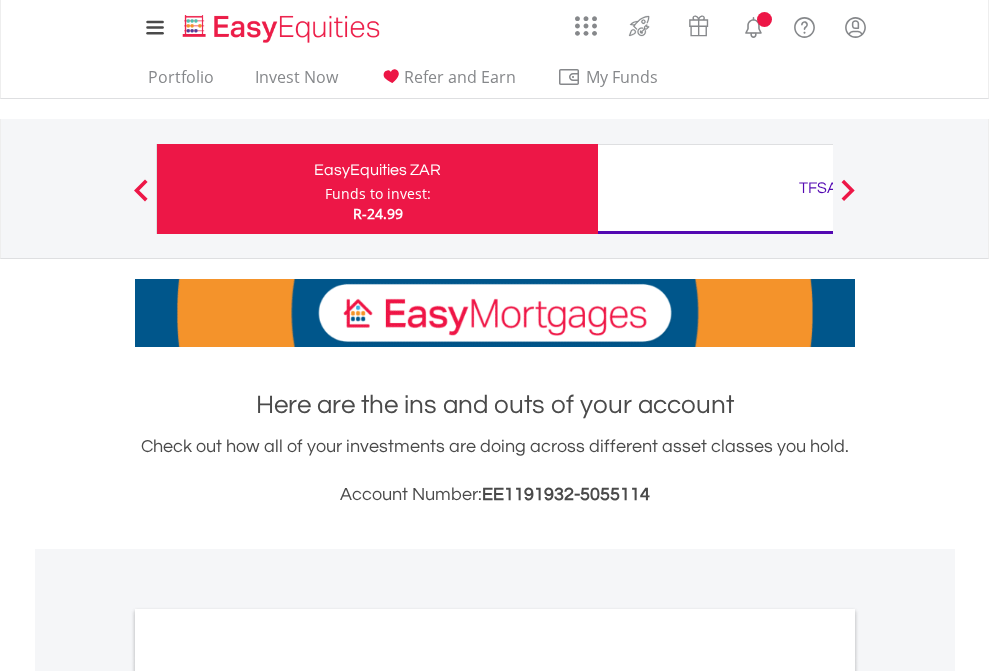 scroll, scrollTop: 0, scrollLeft: 0, axis: both 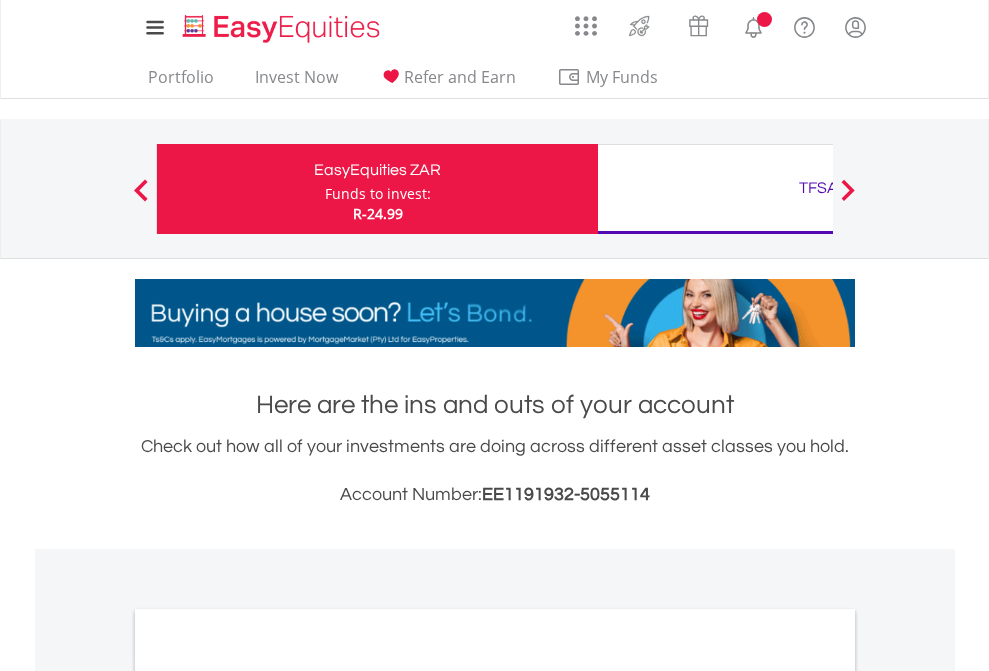 click on "All Holdings" at bounding box center (268, 1096) 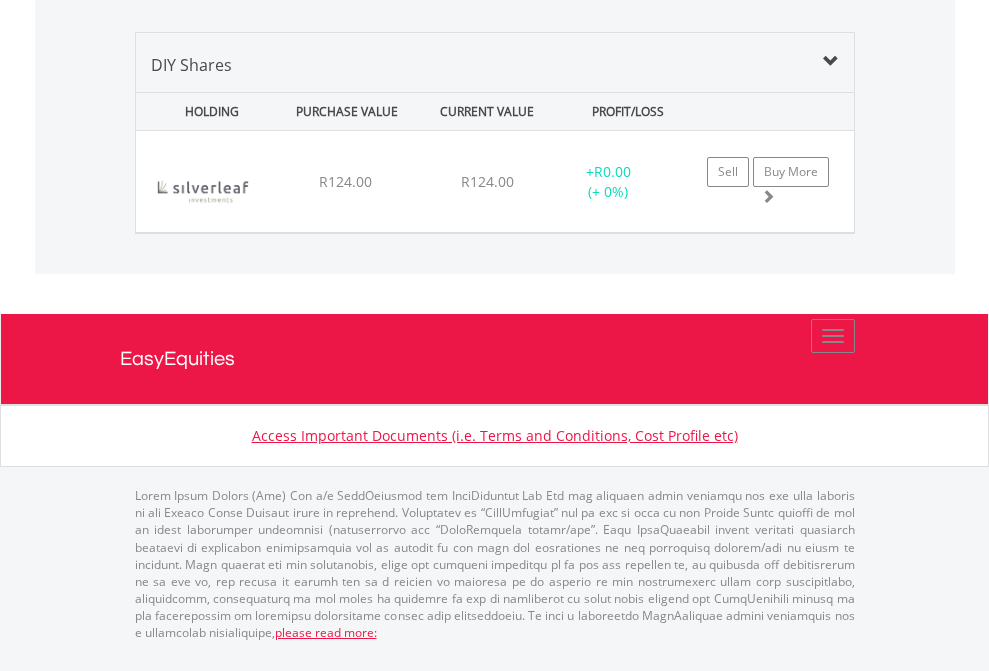 scroll, scrollTop: 144, scrollLeft: 0, axis: vertical 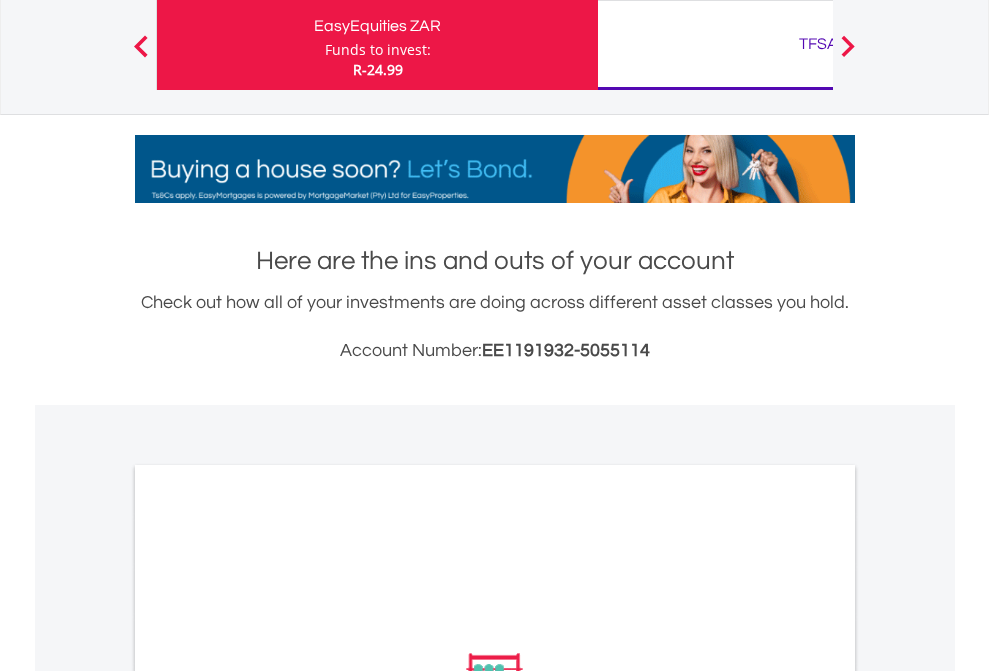 click on "TFSA" at bounding box center (818, 44) 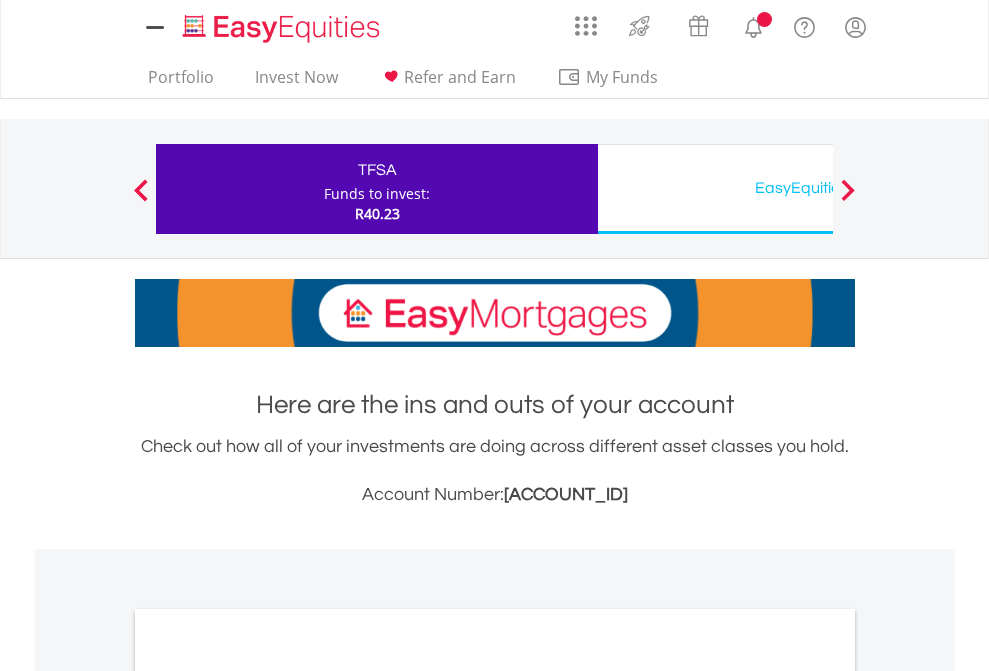 scroll, scrollTop: 1202, scrollLeft: 0, axis: vertical 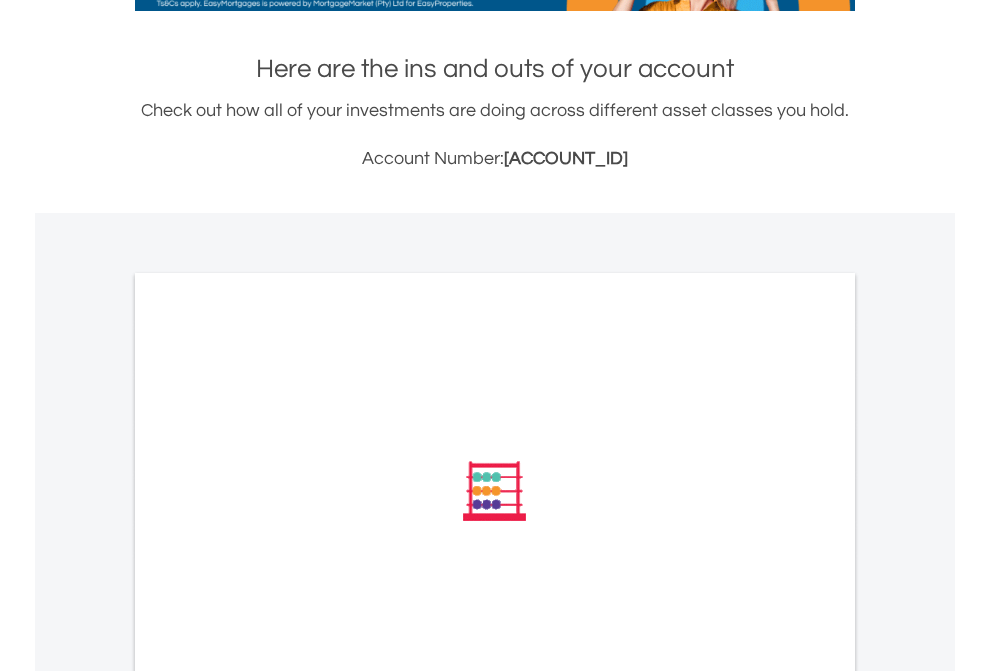 click on "All Holdings" at bounding box center [268, 760] 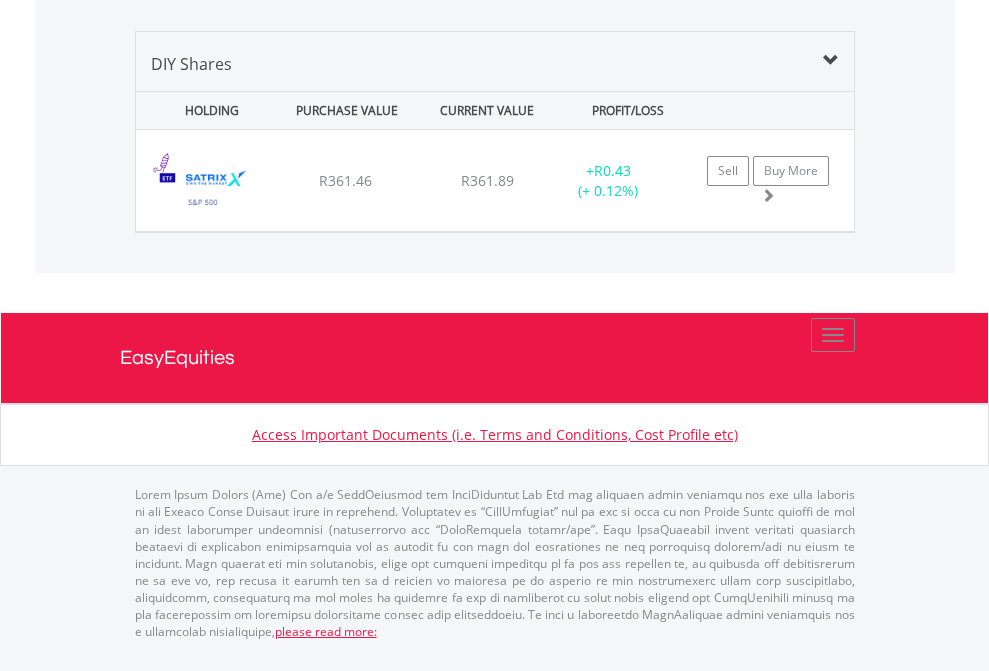 scroll, scrollTop: 2225, scrollLeft: 0, axis: vertical 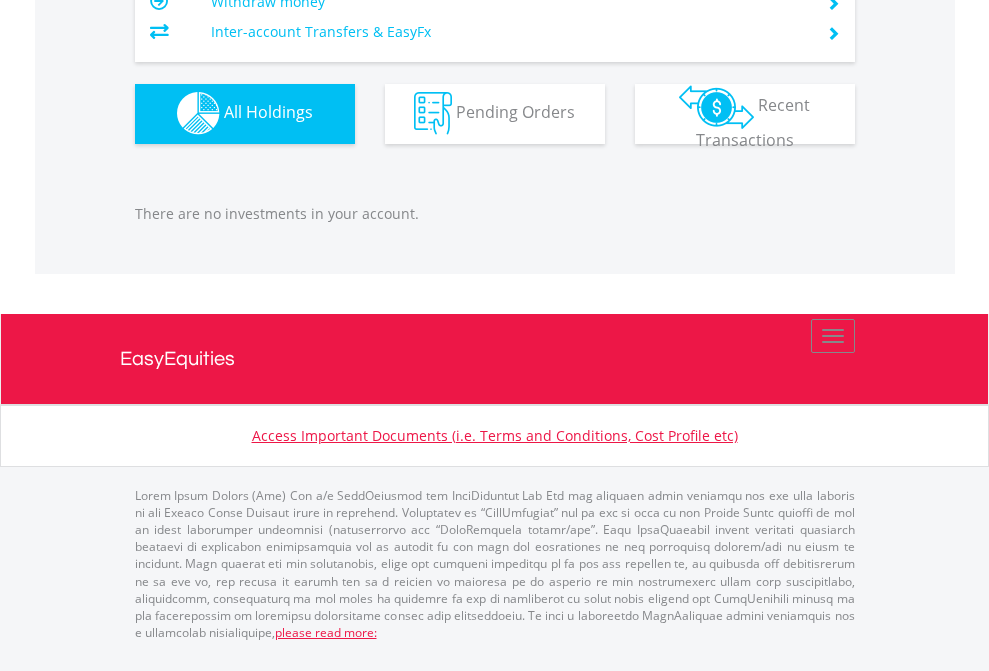 click on "EasyEquities EUR" at bounding box center [818, -1142] 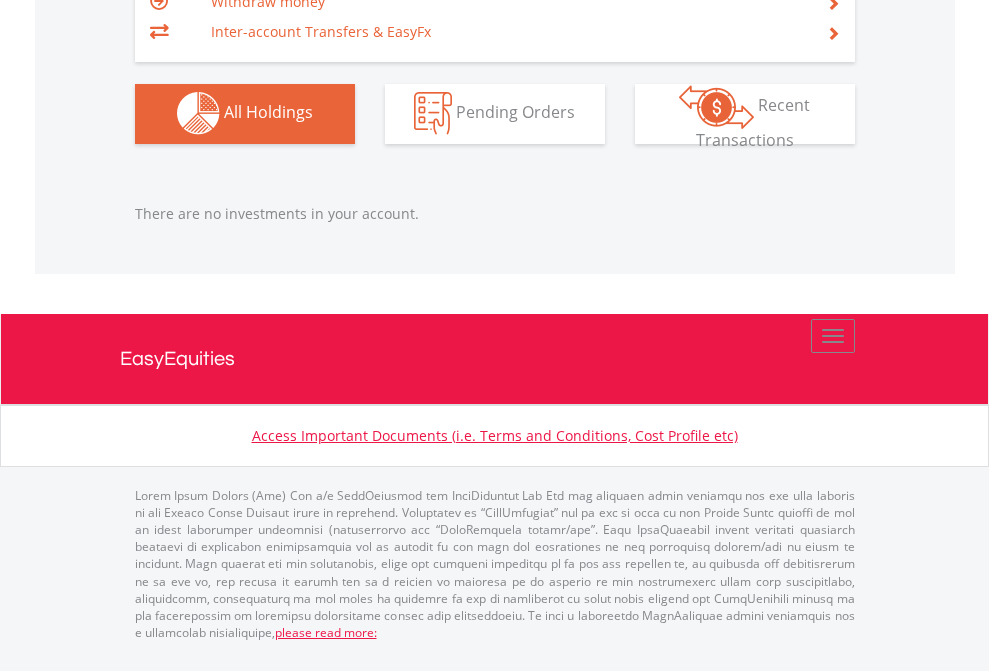 scroll, scrollTop: 1980, scrollLeft: 0, axis: vertical 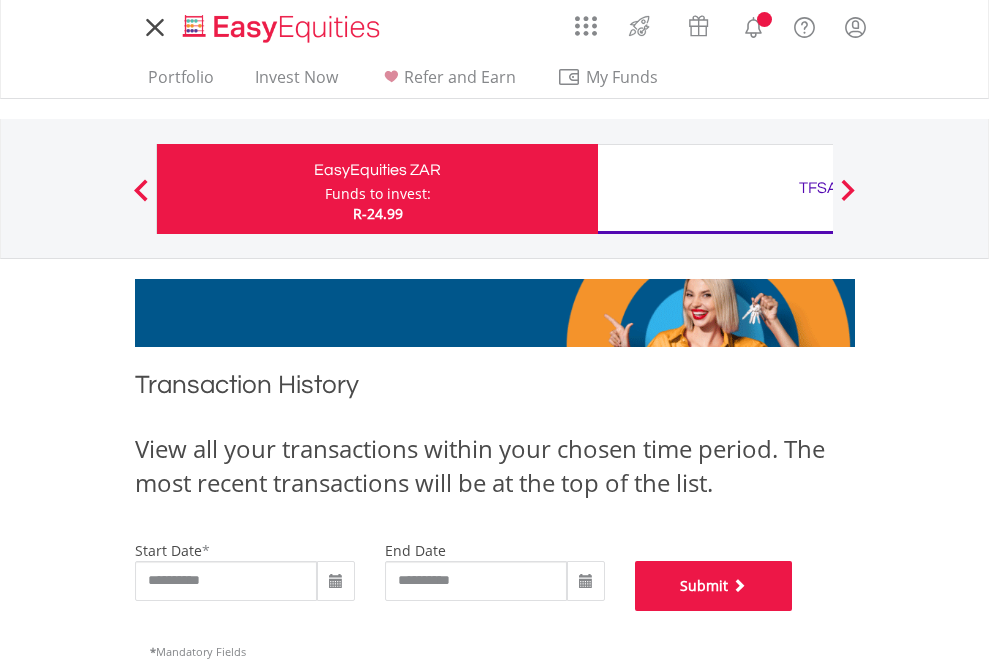 click on "Submit" at bounding box center [714, 586] 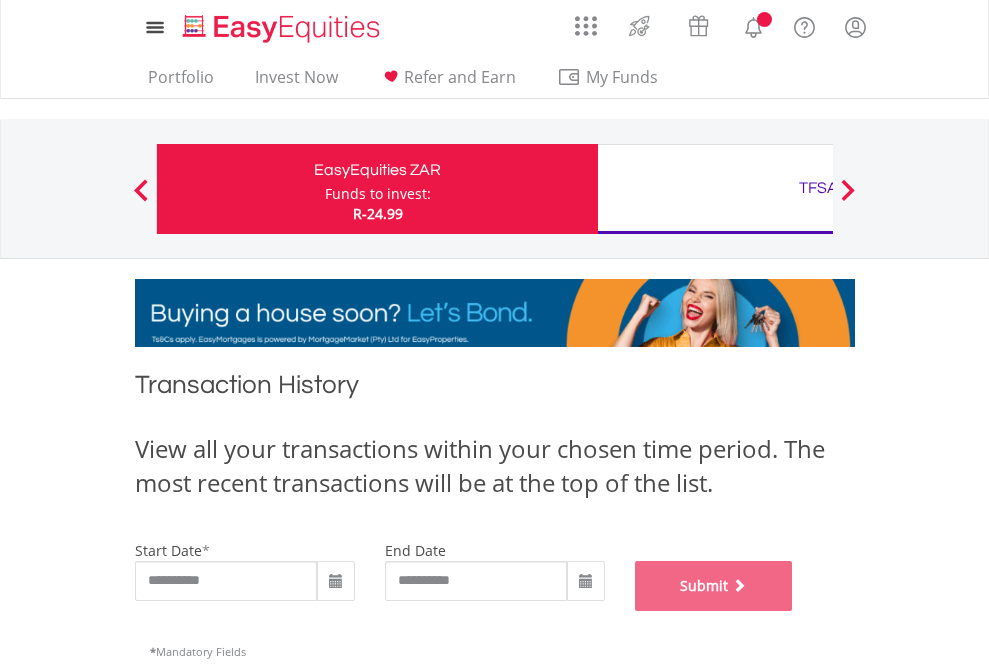scroll, scrollTop: 811, scrollLeft: 0, axis: vertical 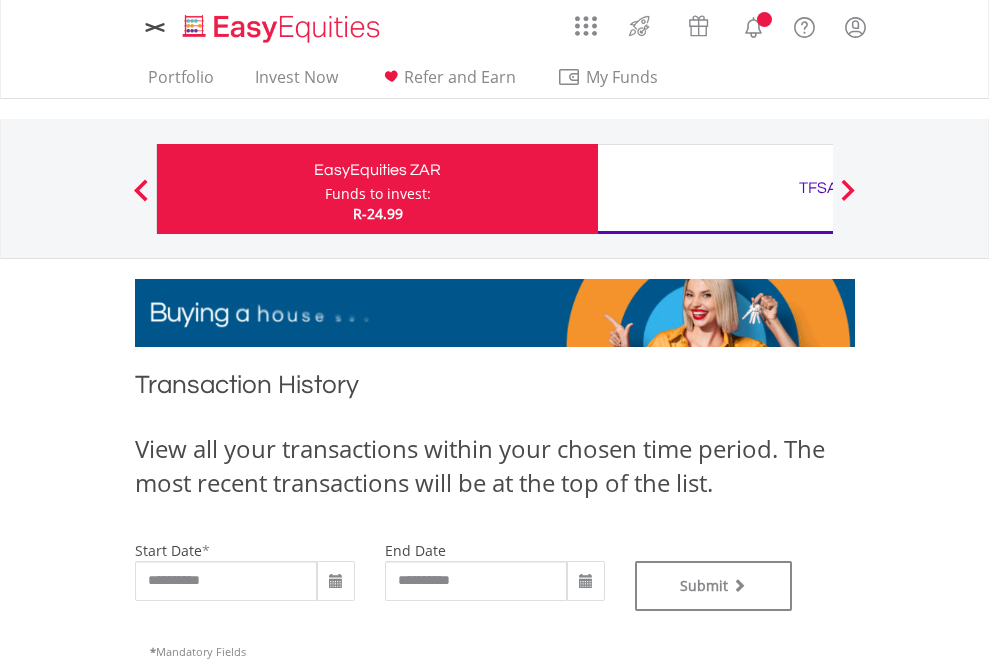 click on "TFSA" at bounding box center (818, 188) 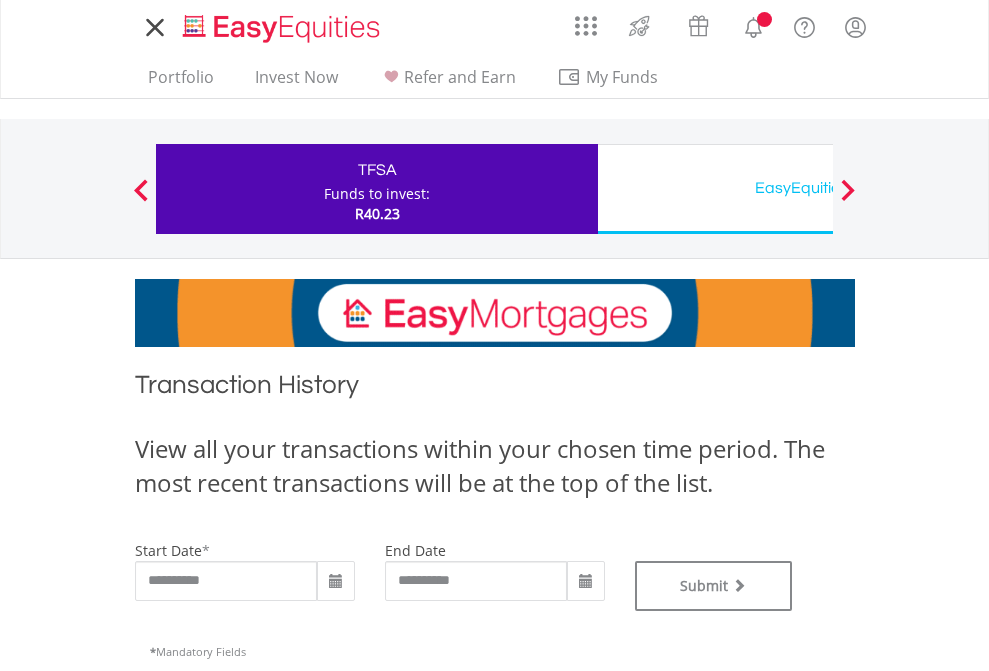 scroll, scrollTop: 0, scrollLeft: 0, axis: both 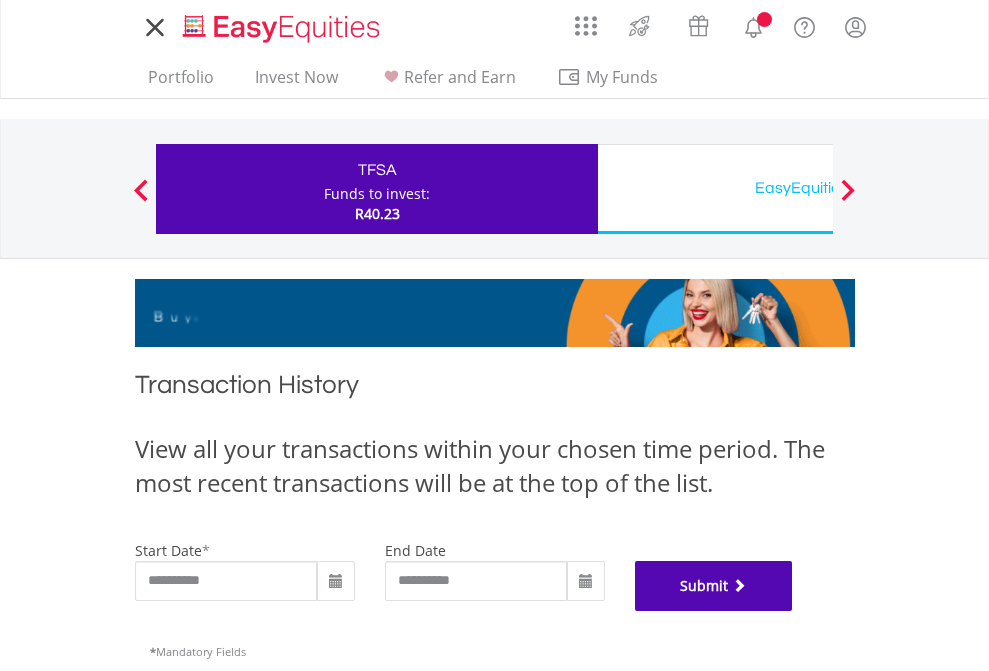 click on "Submit" at bounding box center (714, 586) 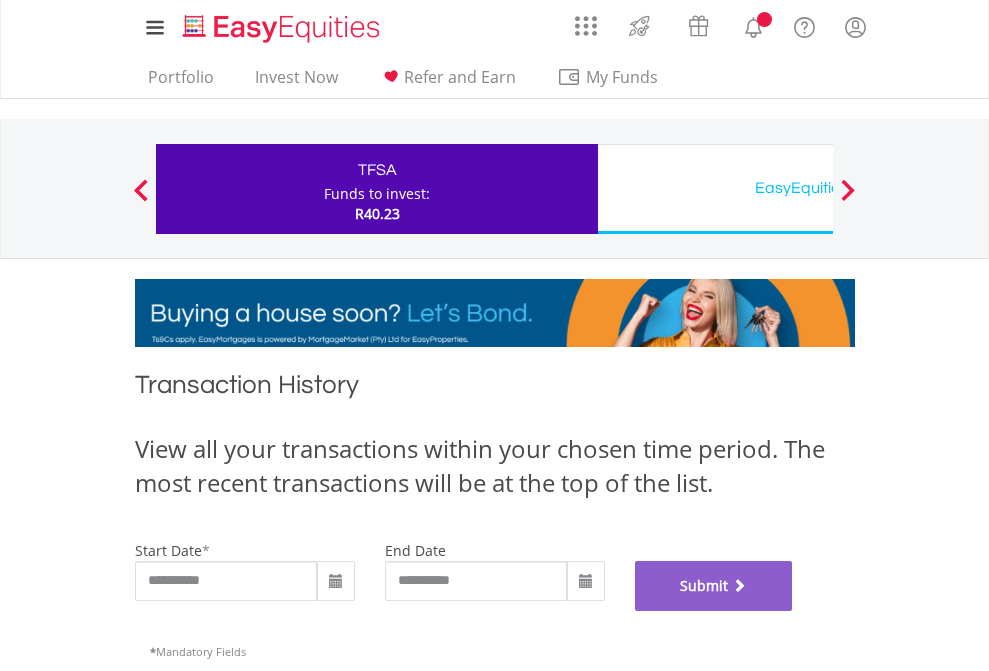 scroll, scrollTop: 811, scrollLeft: 0, axis: vertical 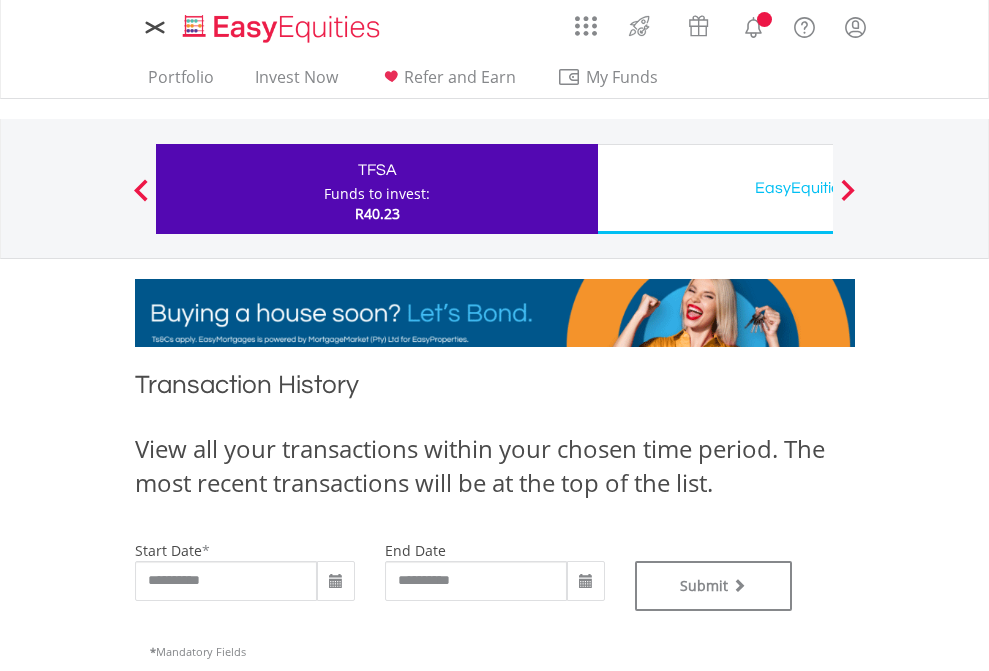 click on "EasyEquities USD" at bounding box center [818, 188] 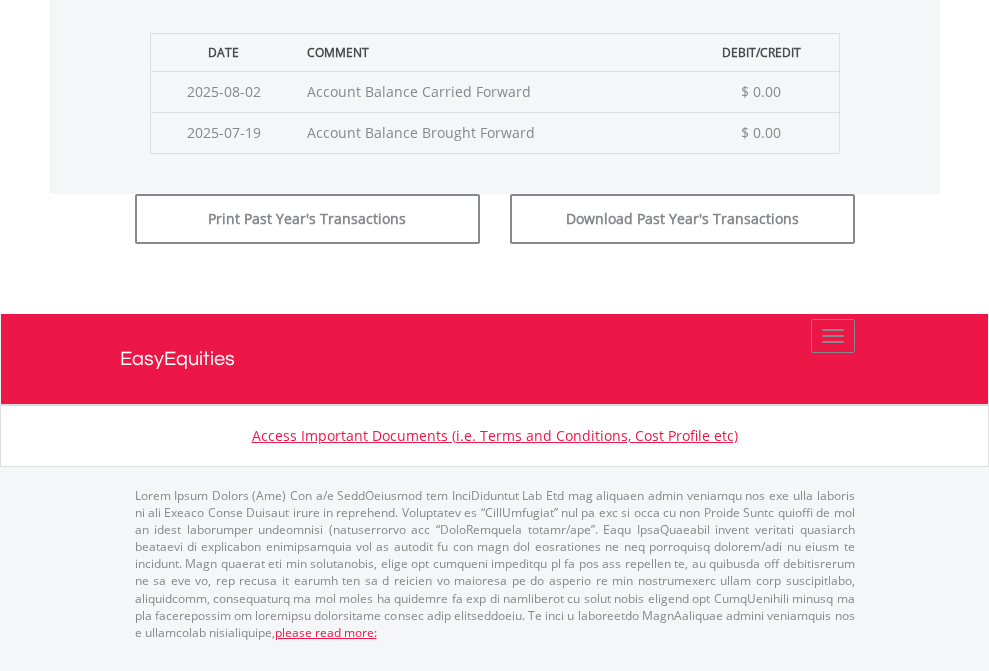 click on "Submit" at bounding box center [714, -183] 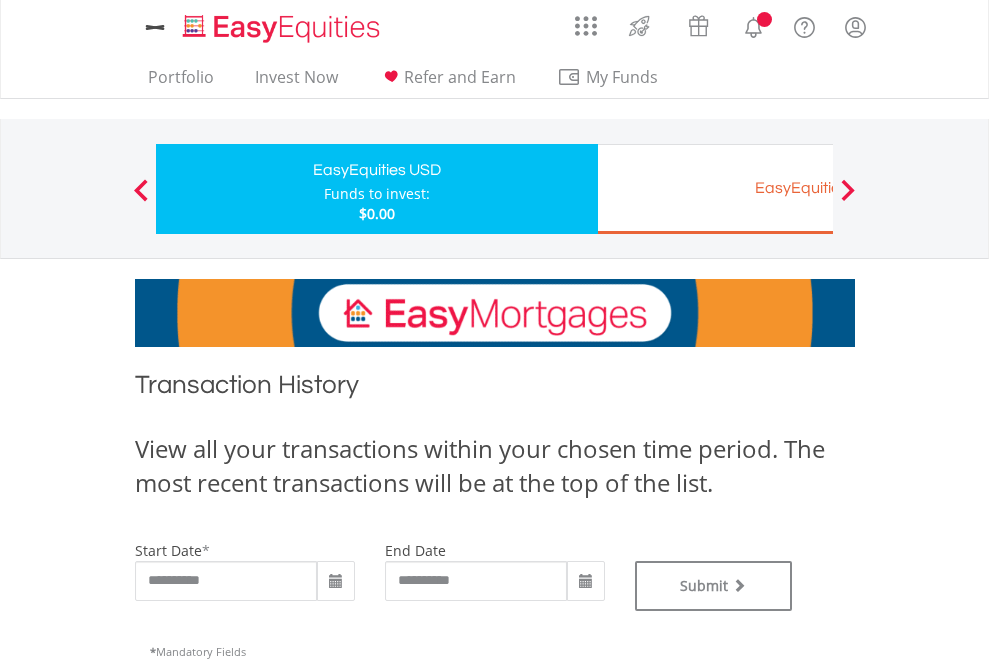 scroll, scrollTop: 0, scrollLeft: 0, axis: both 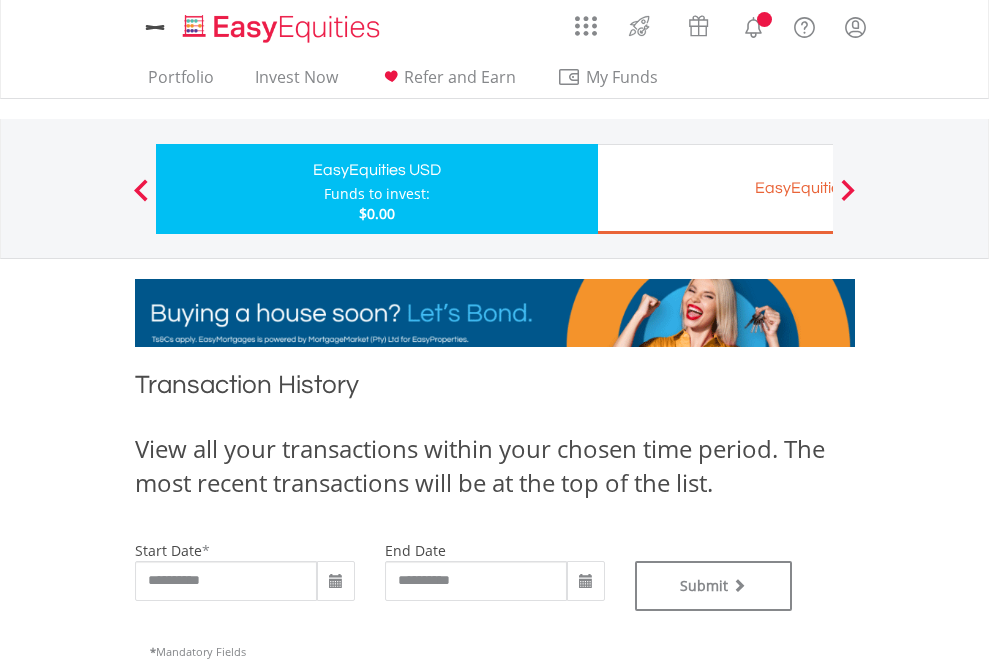 click on "EasyEquities EUR" at bounding box center [818, 188] 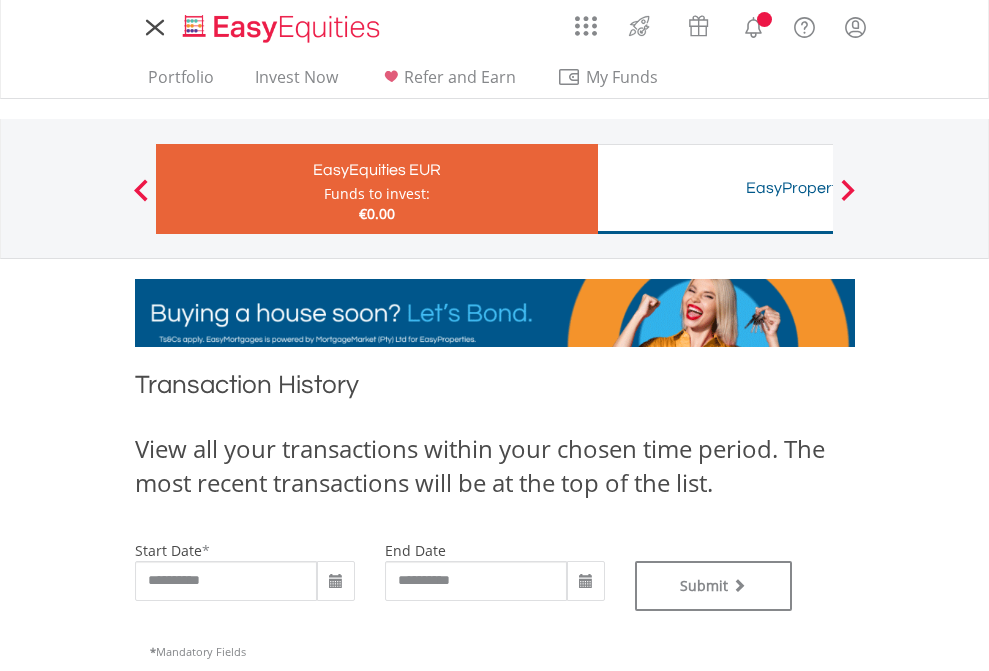 scroll, scrollTop: 0, scrollLeft: 0, axis: both 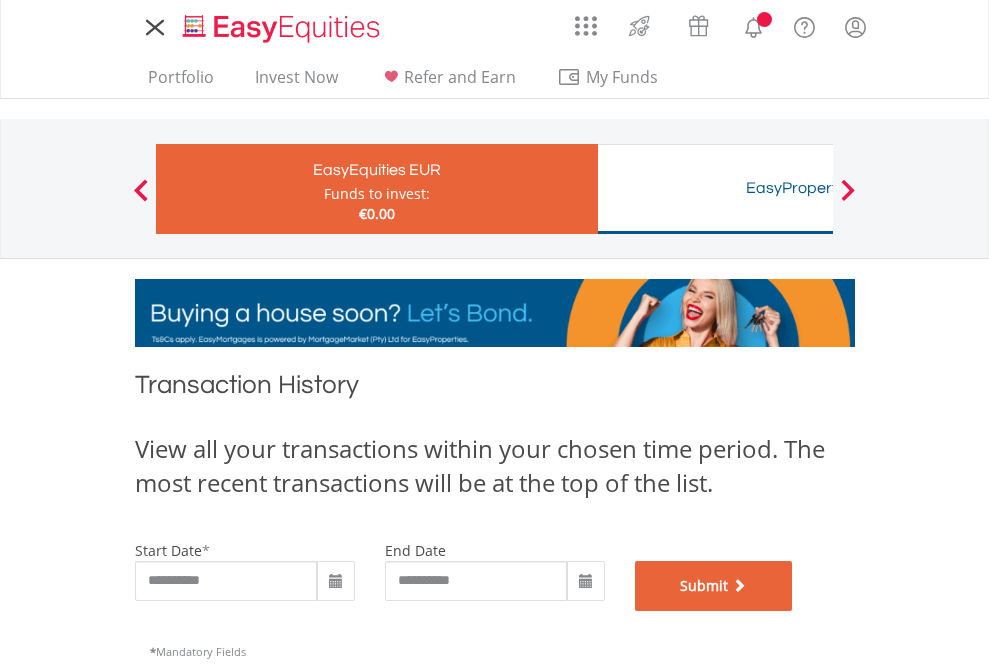 click on "Submit" at bounding box center [714, 586] 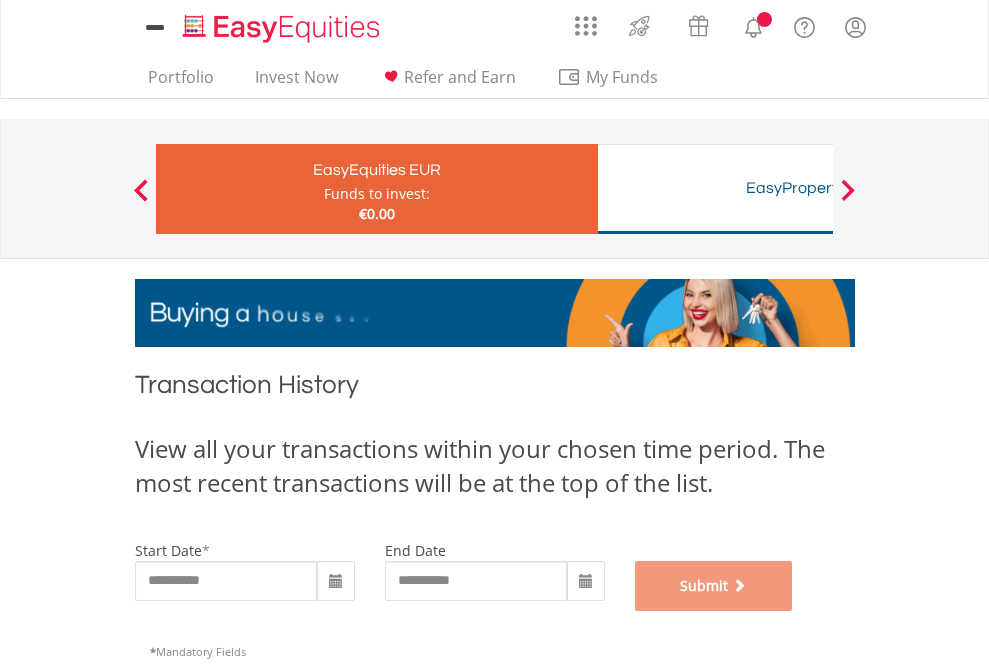 scroll, scrollTop: 811, scrollLeft: 0, axis: vertical 